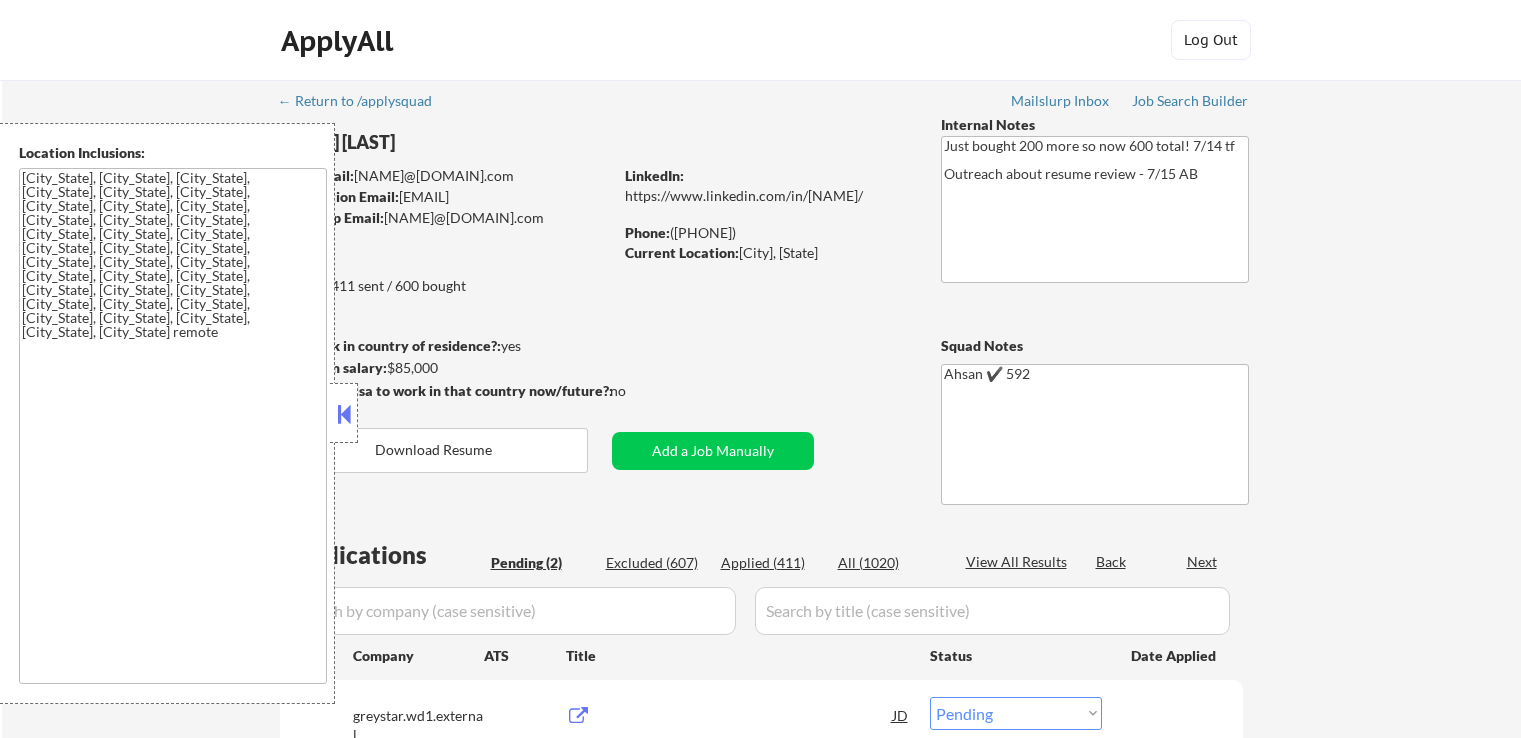 select on ""pending"" 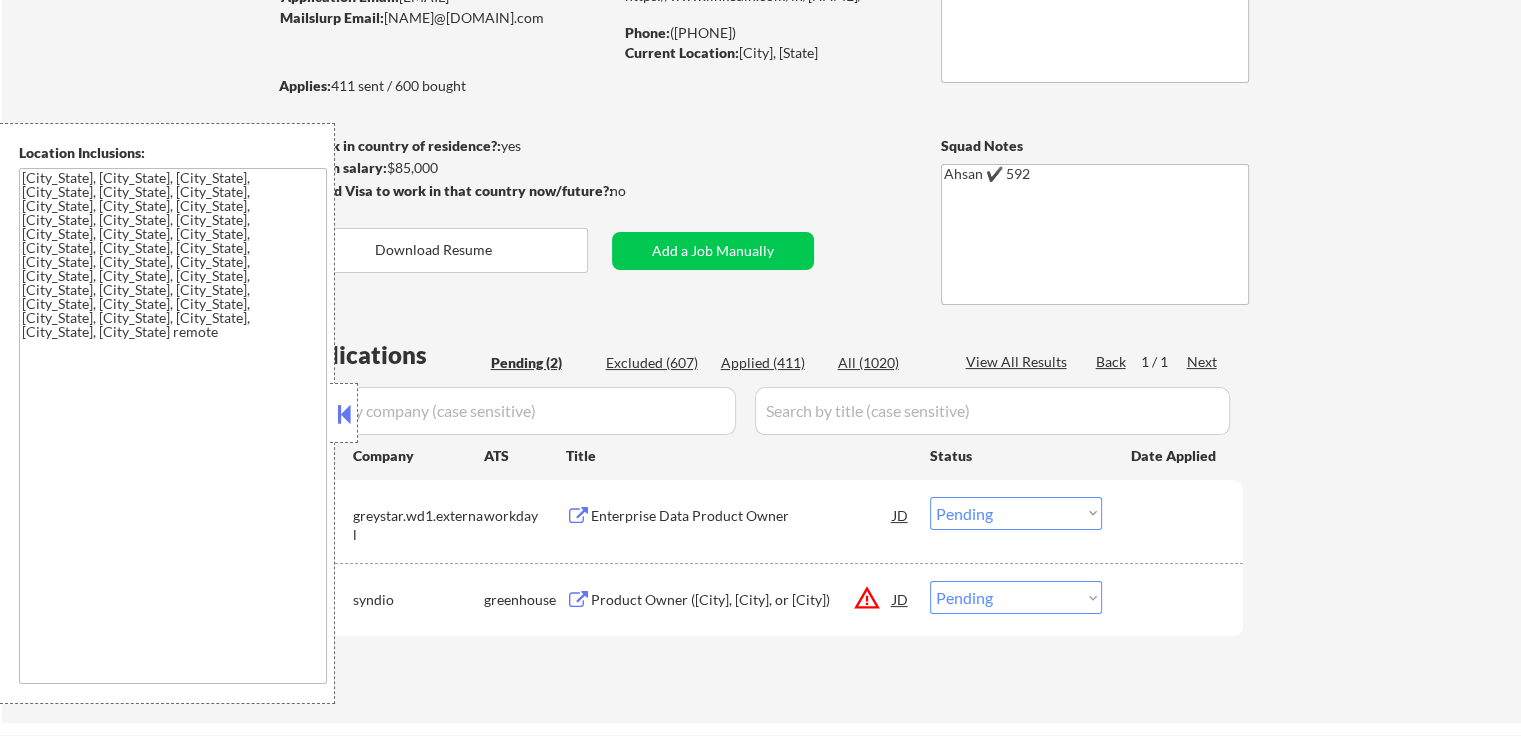 scroll, scrollTop: 400, scrollLeft: 0, axis: vertical 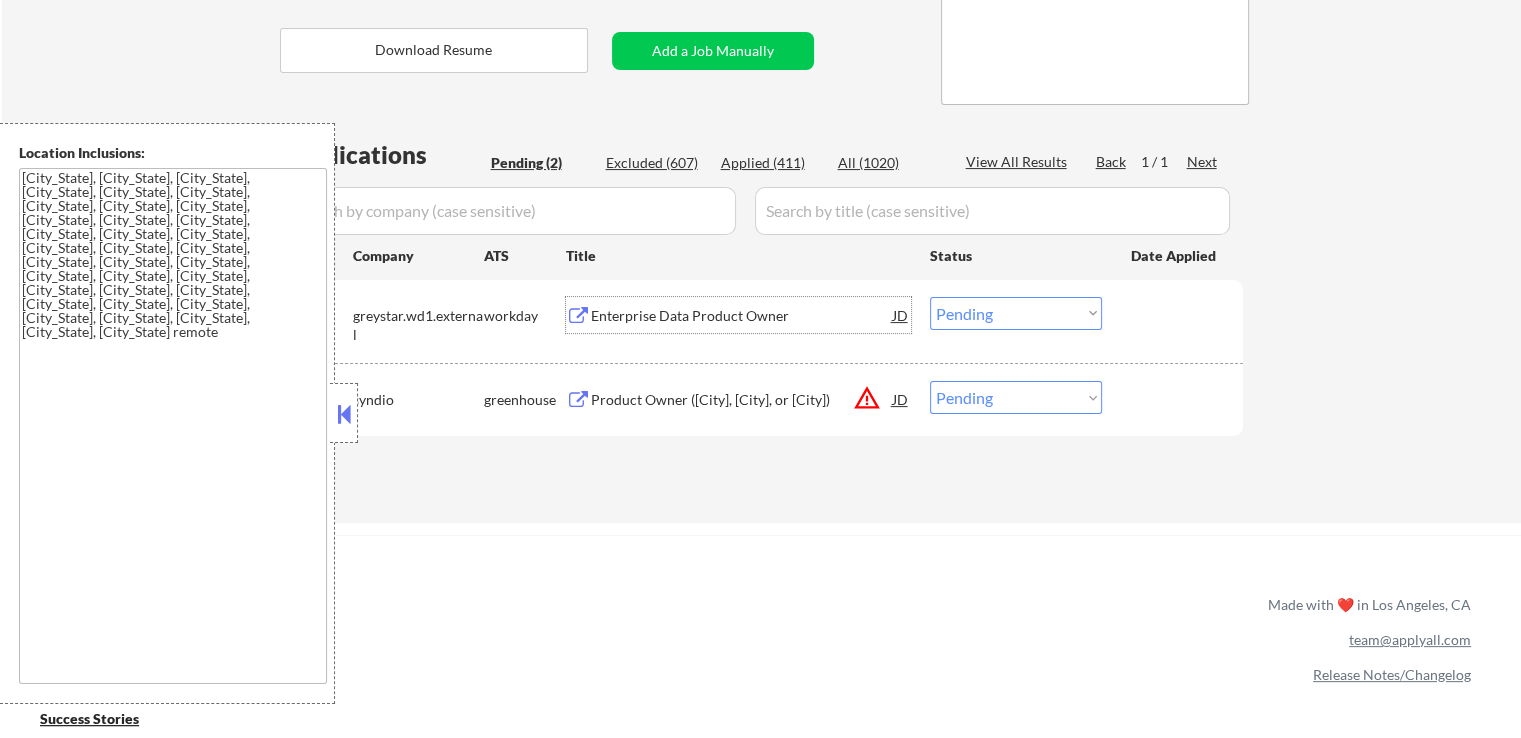 click on "Enterprise Data Product Owner" at bounding box center [742, 316] 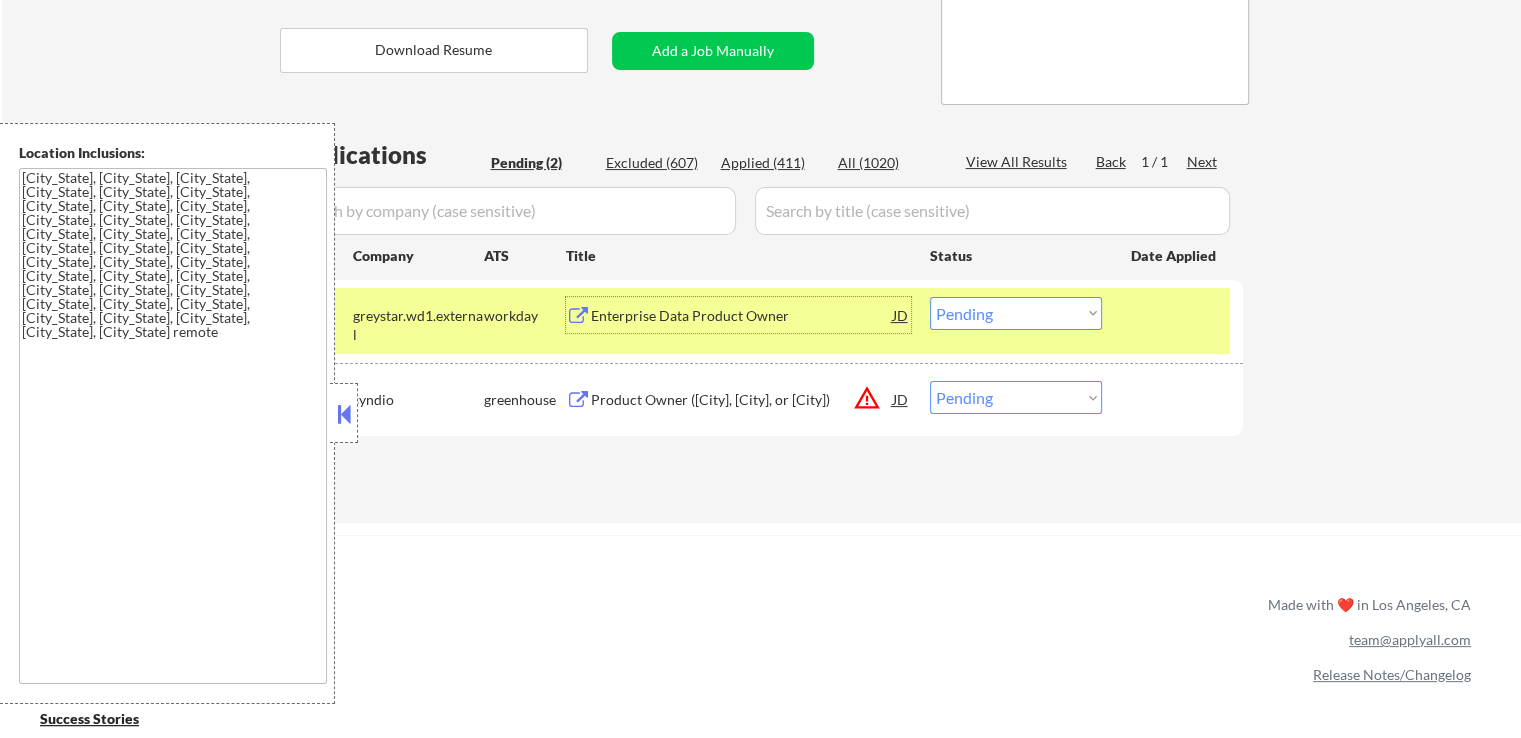 click on "Product Owner ([City], [City], or [City]) JD warning_amber" at bounding box center [738, 399] 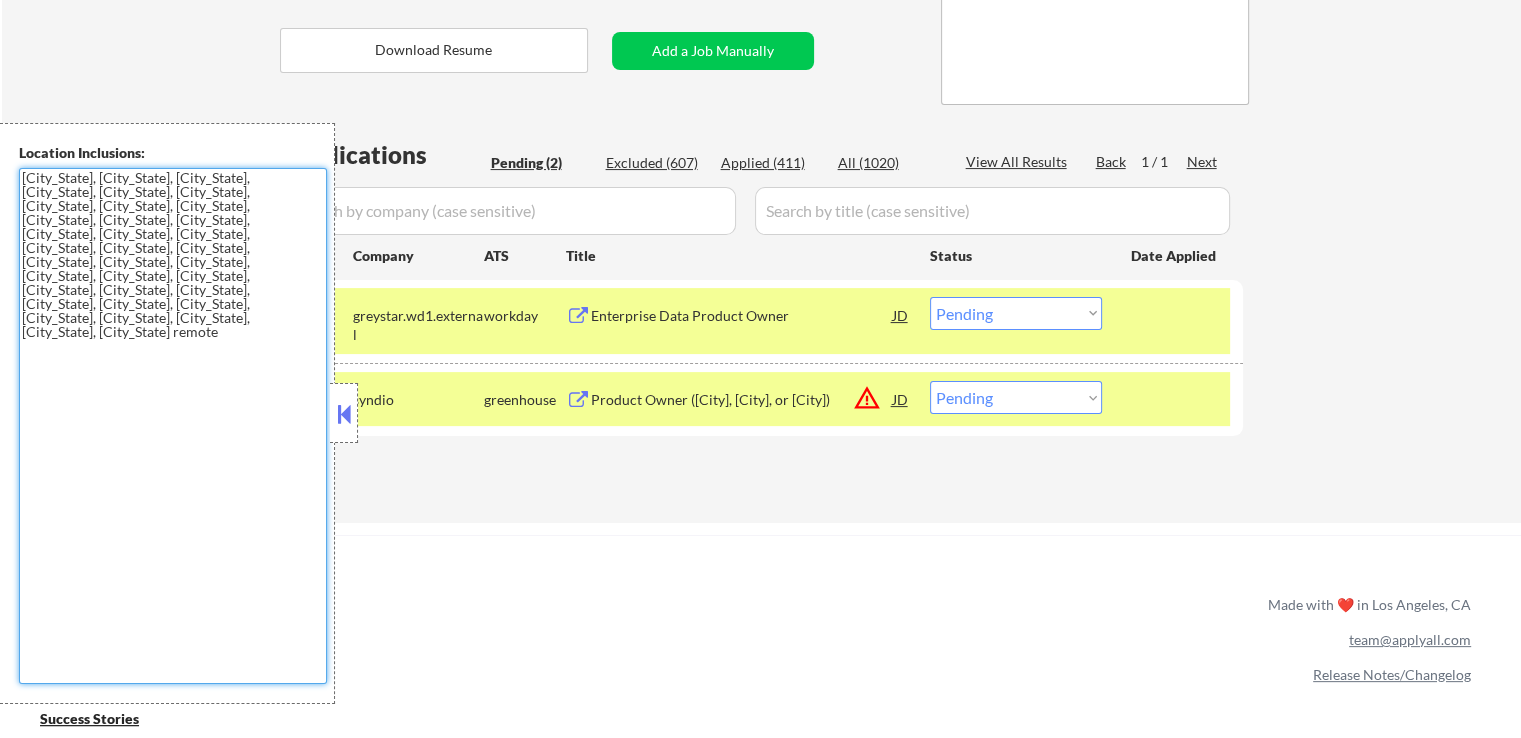 drag, startPoint x: 56, startPoint y: 313, endPoint x: 0, endPoint y: 137, distance: 184.69434 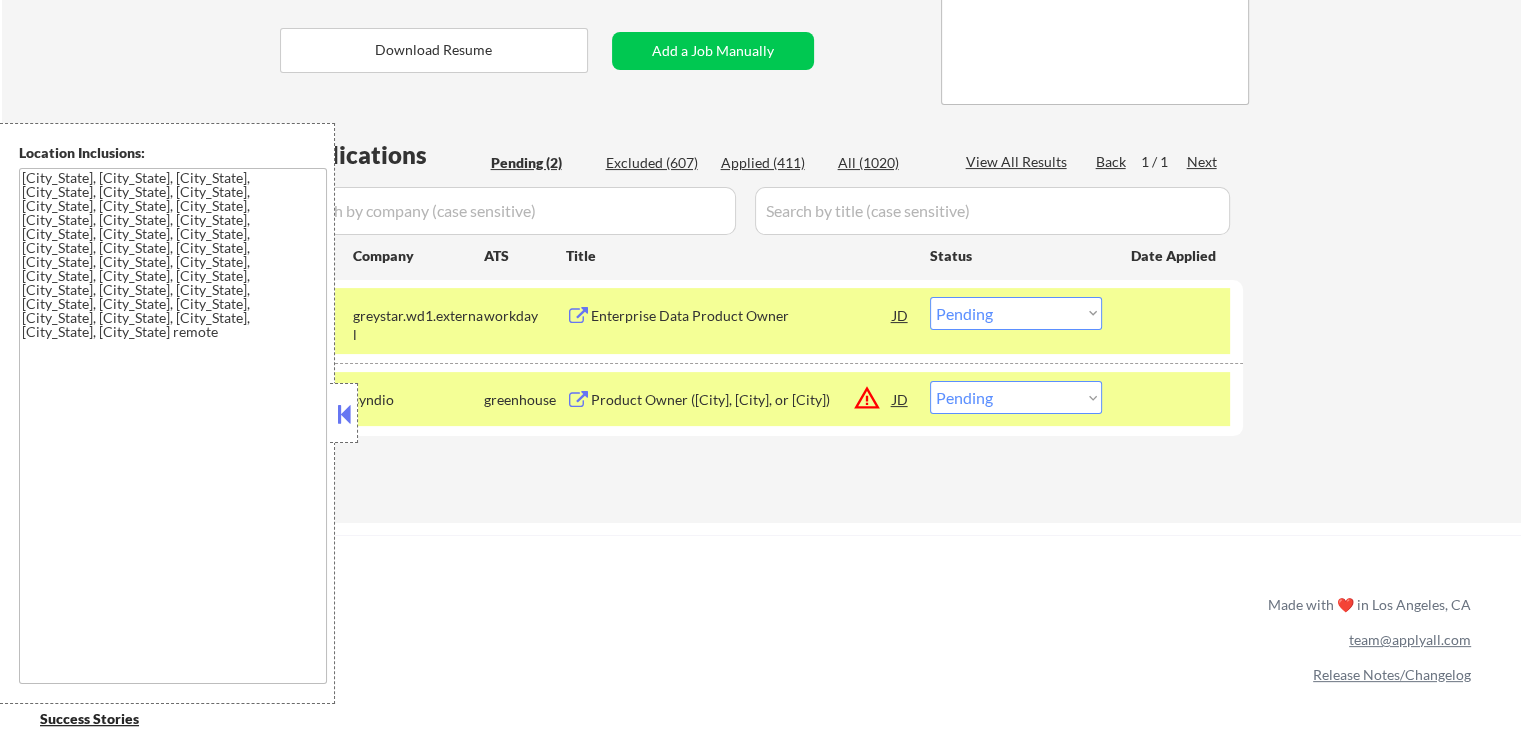 click at bounding box center (344, 414) 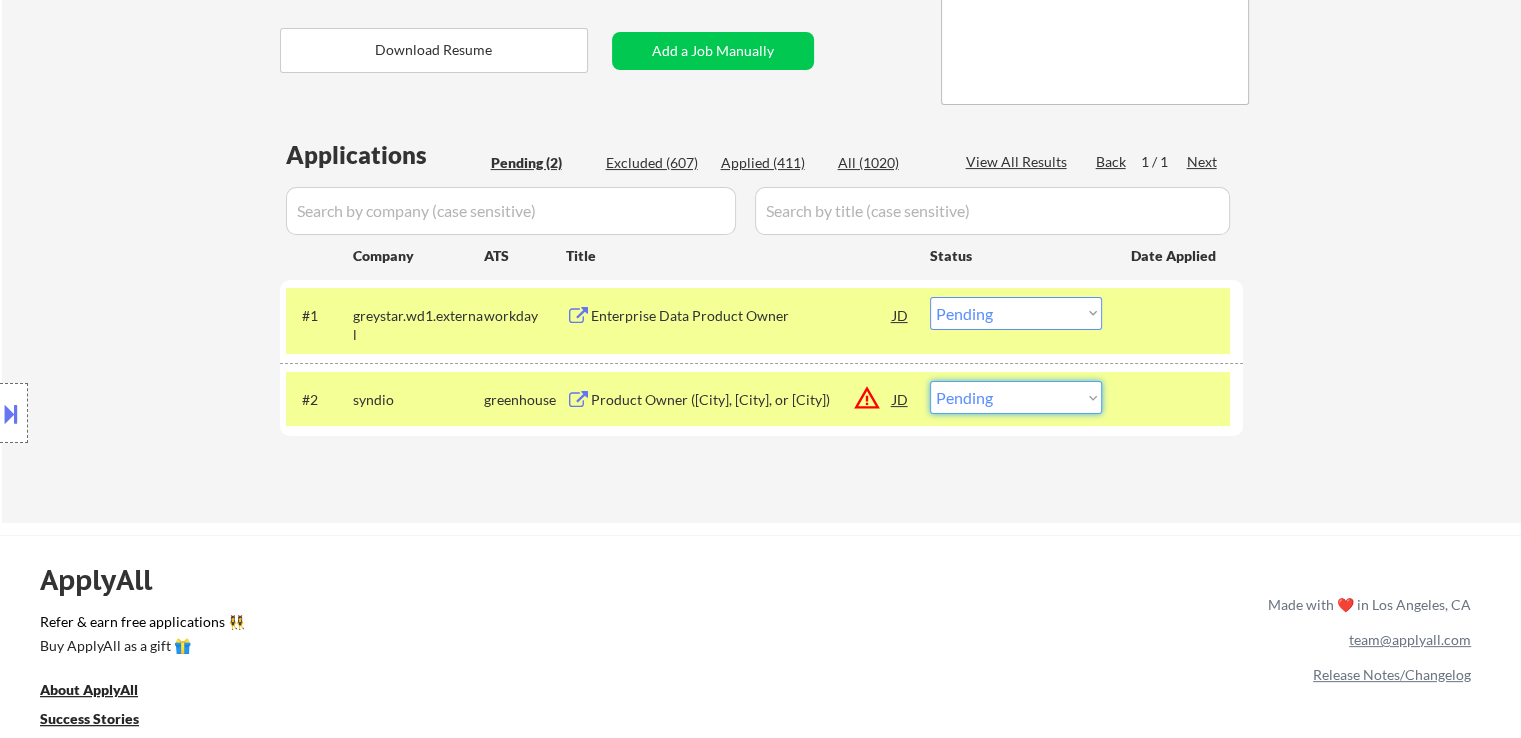 click on "Choose an option... Pending Applied Excluded (Questions) Excluded (Expired) Excluded (Location) Excluded (Bad Match) Excluded (Blocklist) Excluded (Salary) Excluded (Other)" at bounding box center [1016, 397] 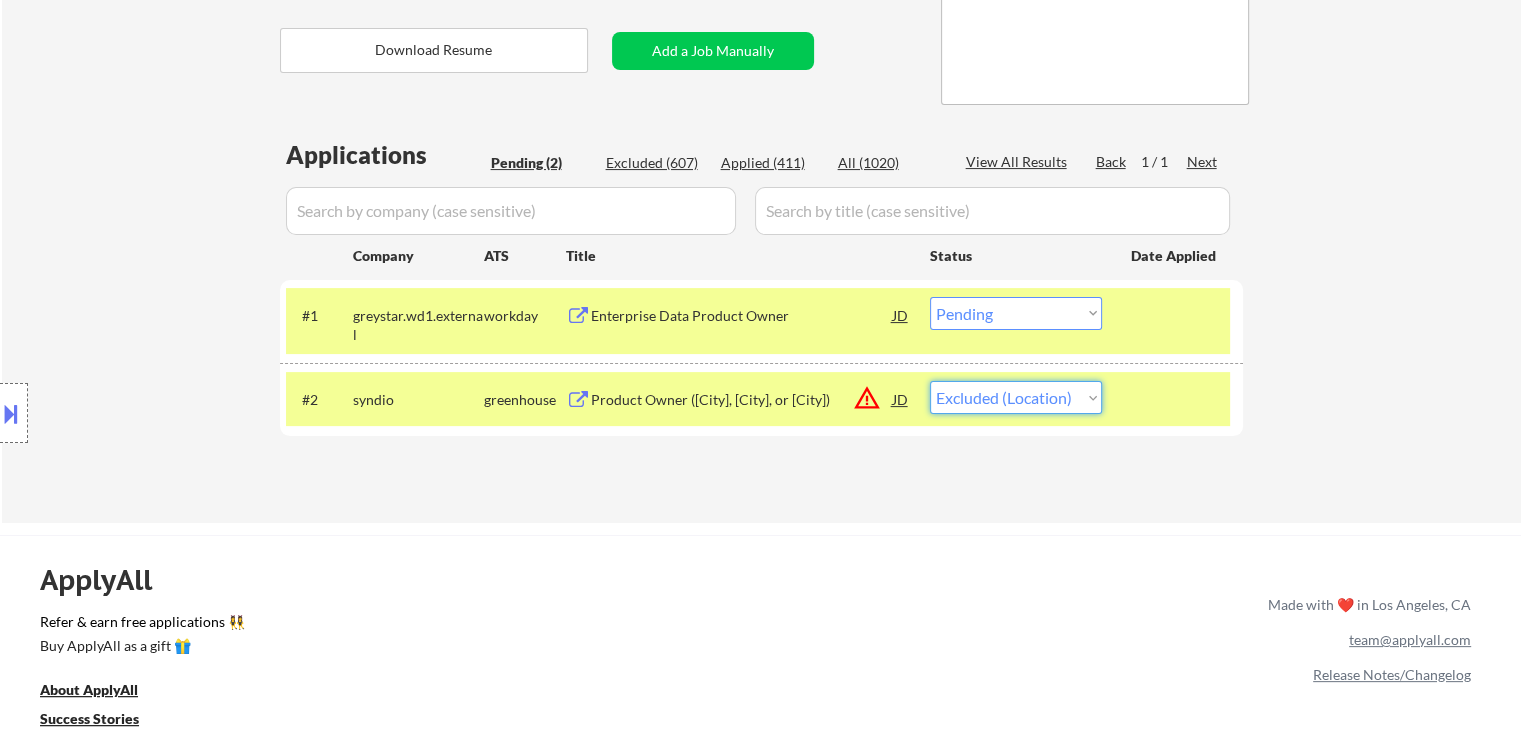 click on "Choose an option... Pending Applied Excluded (Questions) Excluded (Expired) Excluded (Location) Excluded (Bad Match) Excluded (Blocklist) Excluded (Salary) Excluded (Other)" at bounding box center (1016, 397) 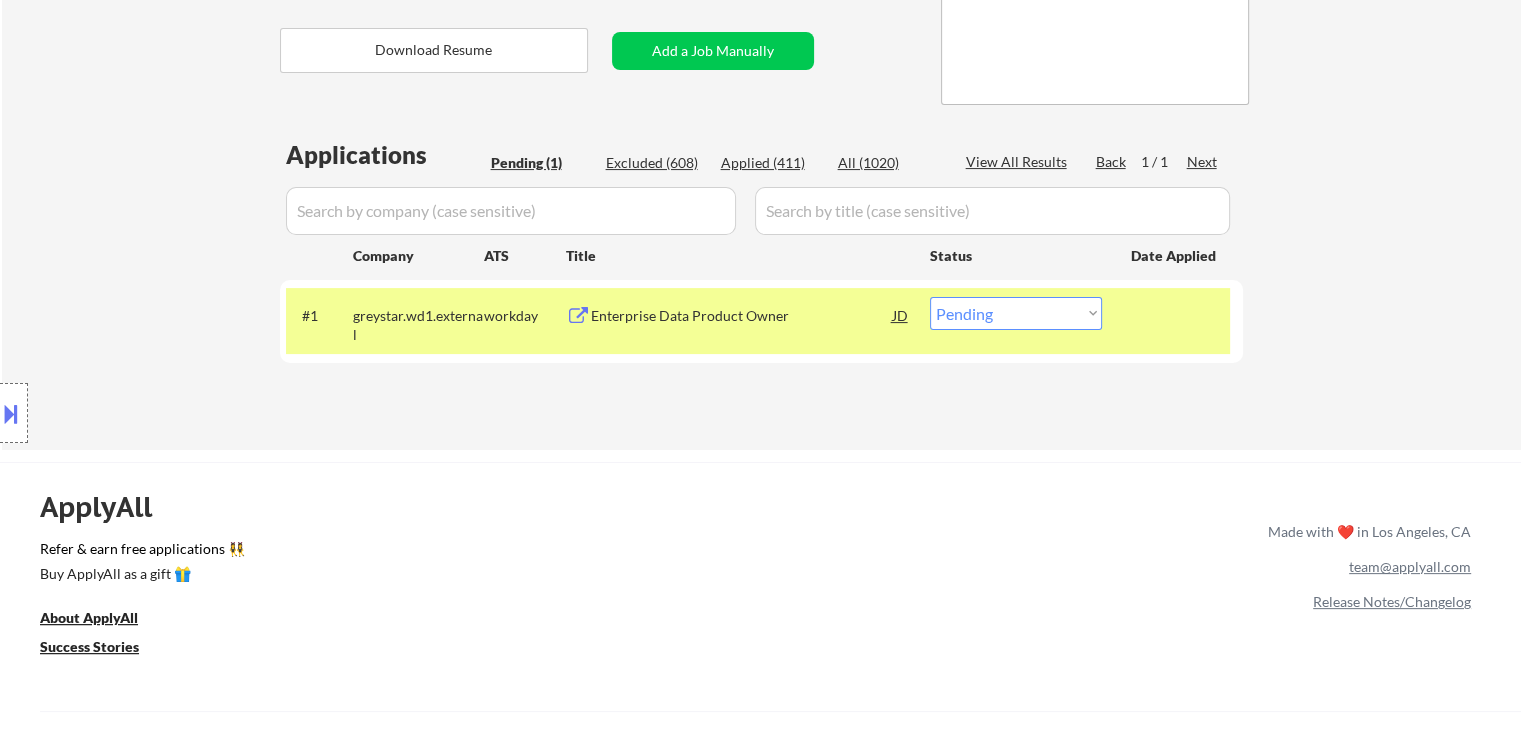 drag, startPoint x: 1015, startPoint y: 317, endPoint x: 1026, endPoint y: 326, distance: 14.21267 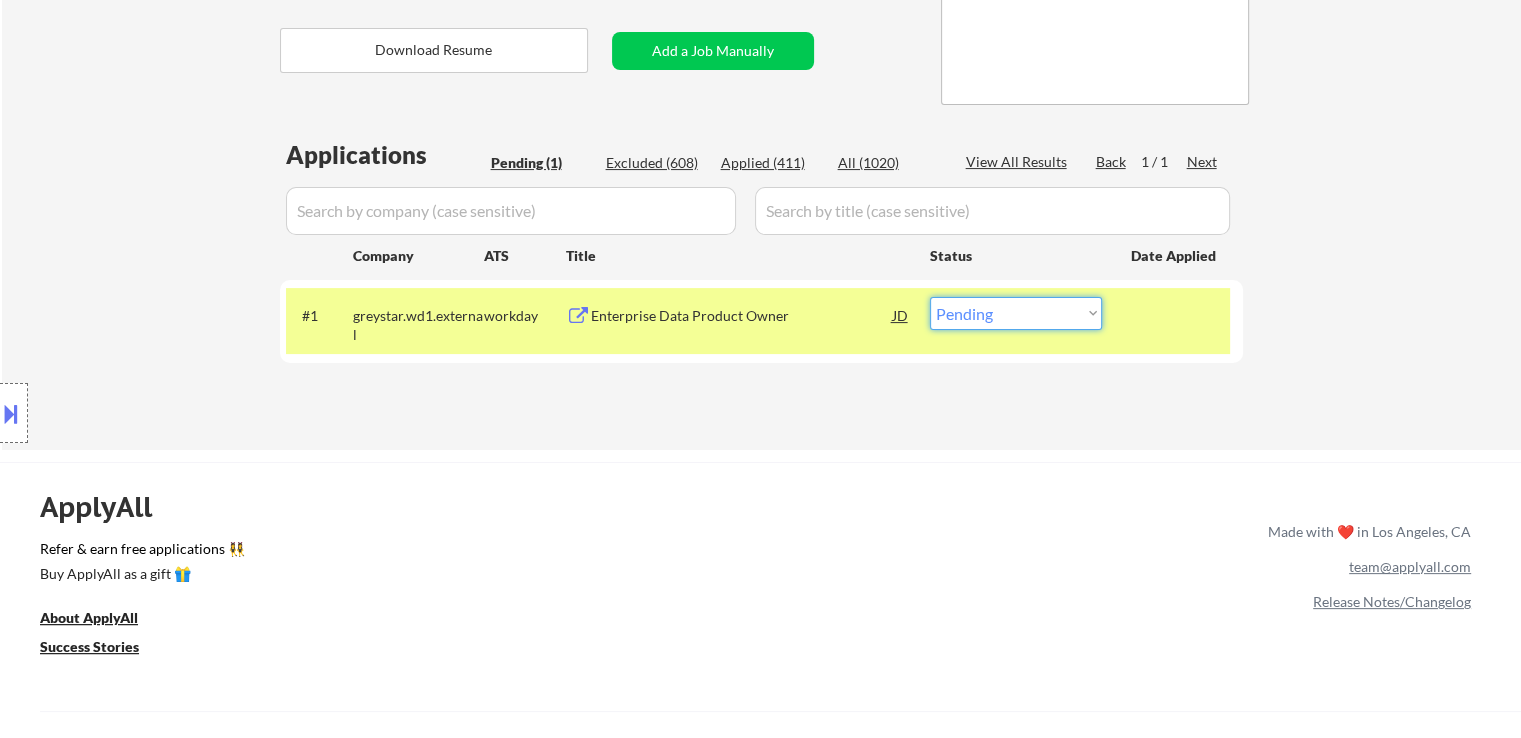 select on ""excluded"" 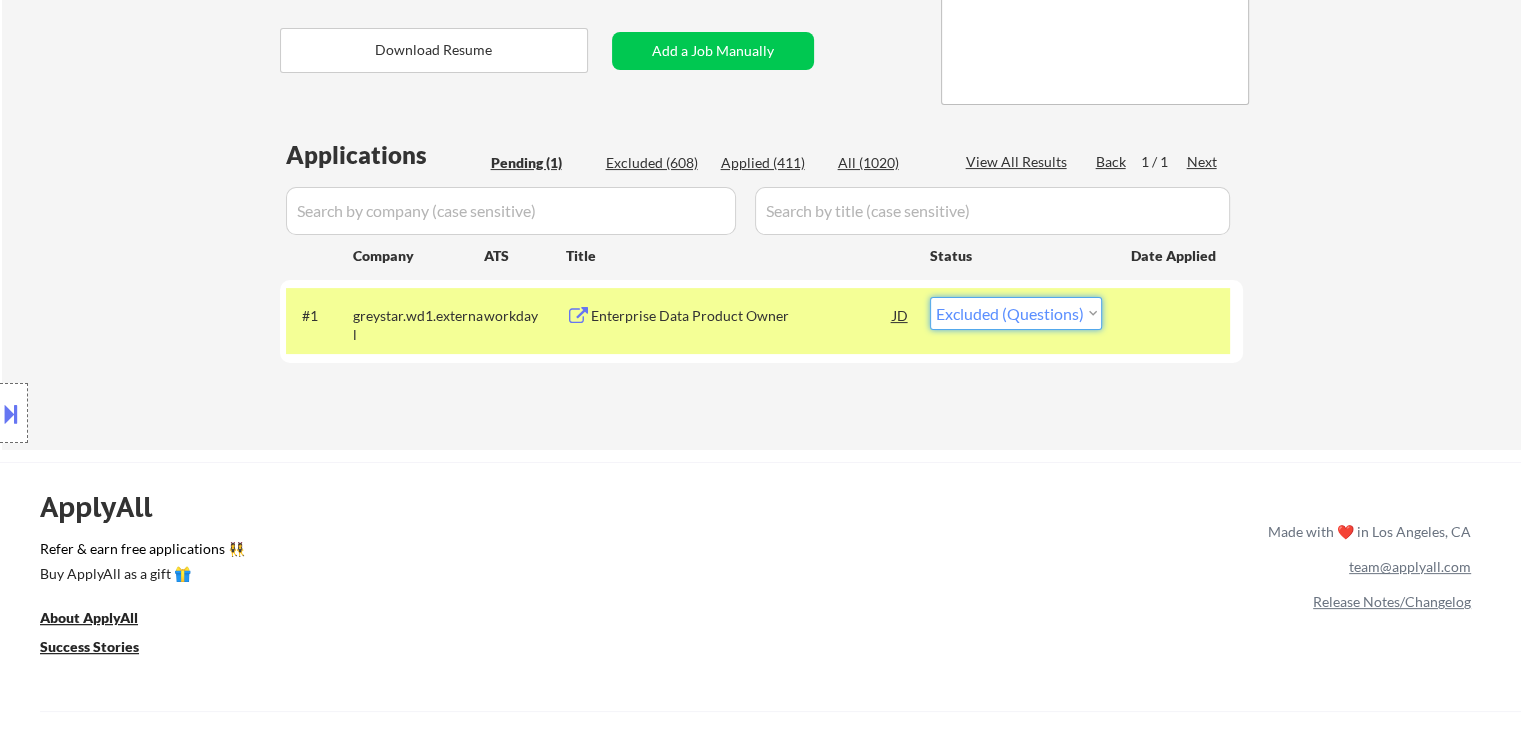 click on "Choose an option... Pending Applied Excluded (Questions) Excluded (Expired) Excluded (Location) Excluded (Bad Match) Excluded (Blocklist) Excluded (Salary) Excluded (Other)" at bounding box center [1016, 313] 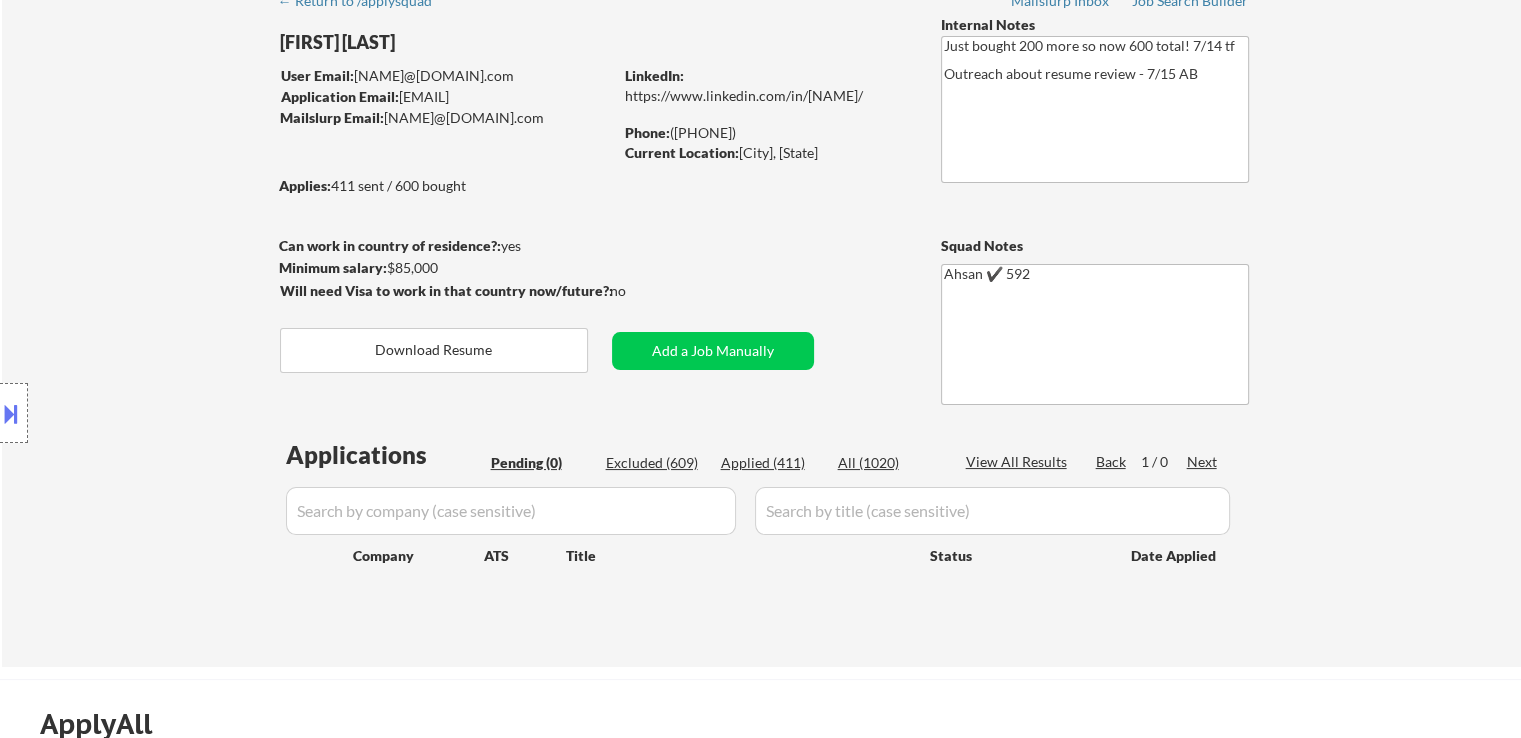 scroll, scrollTop: 0, scrollLeft: 0, axis: both 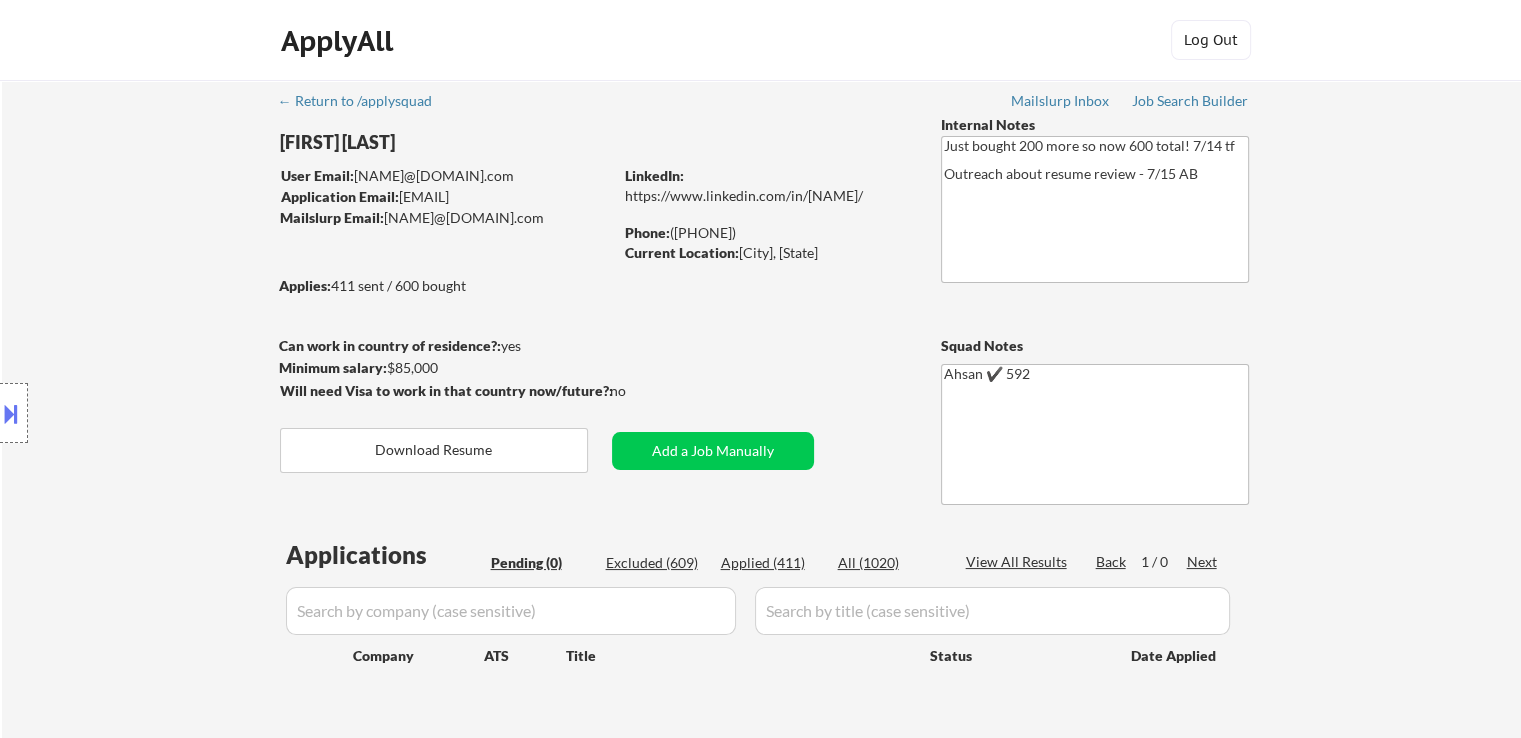 click on "Applied (411)" at bounding box center [771, 563] 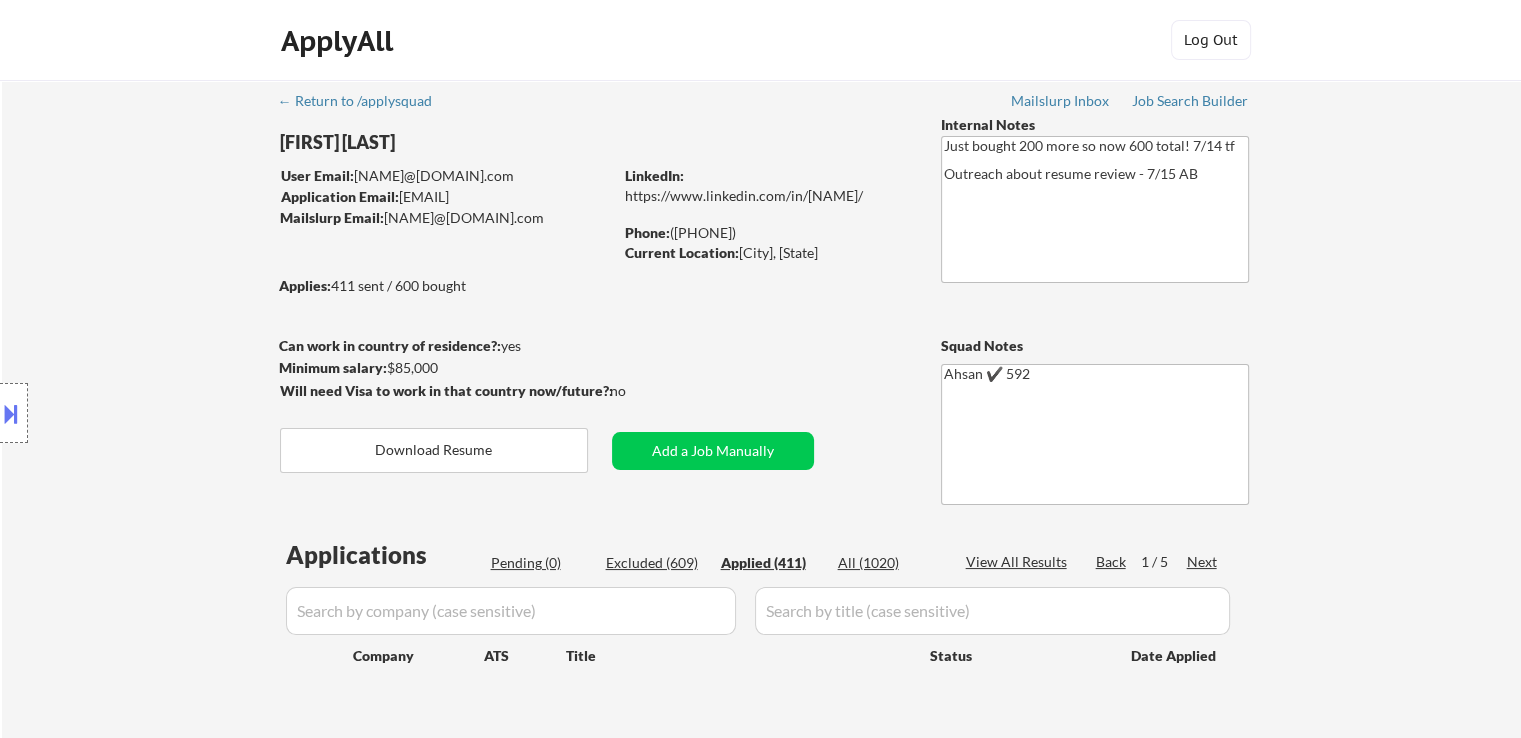 select on ""applied"" 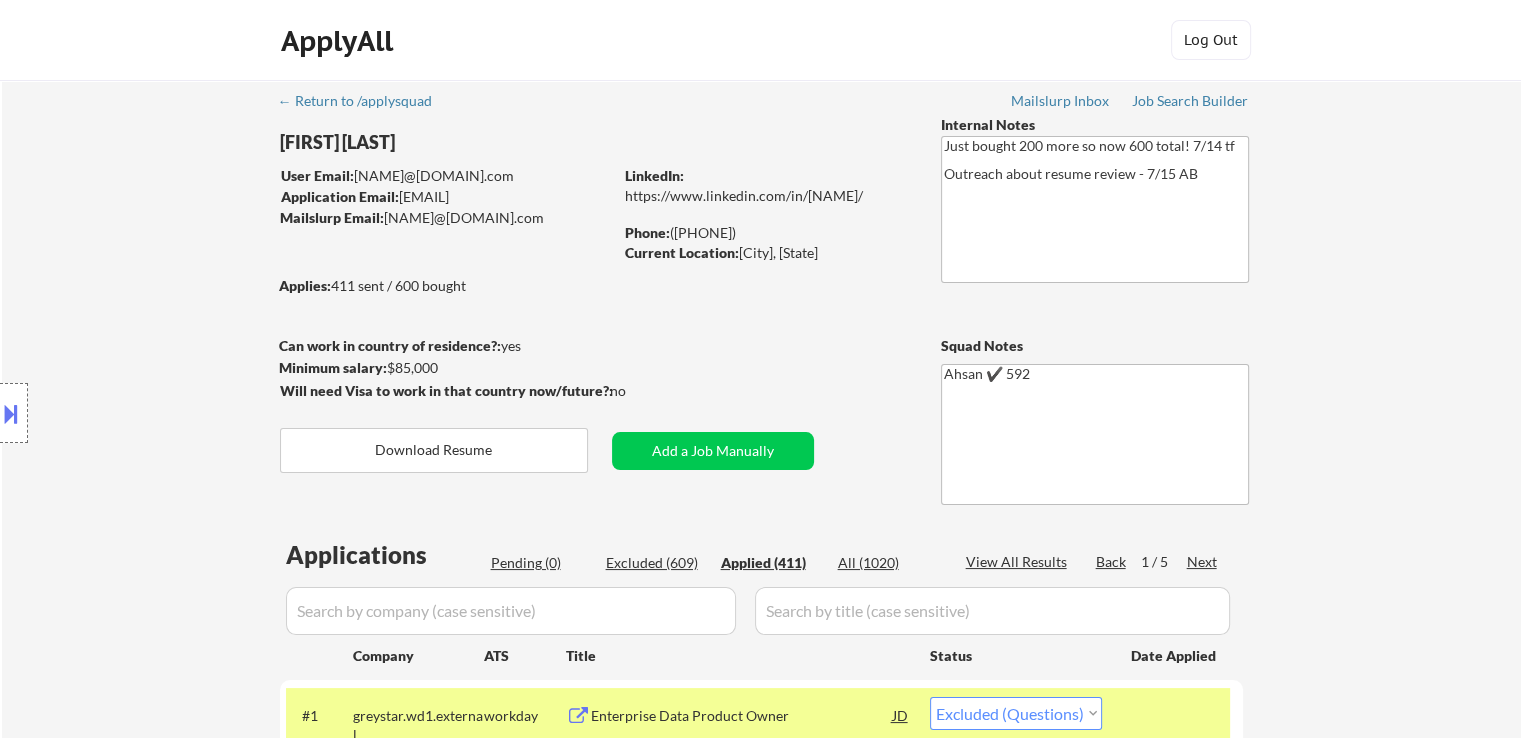 select on ""applied"" 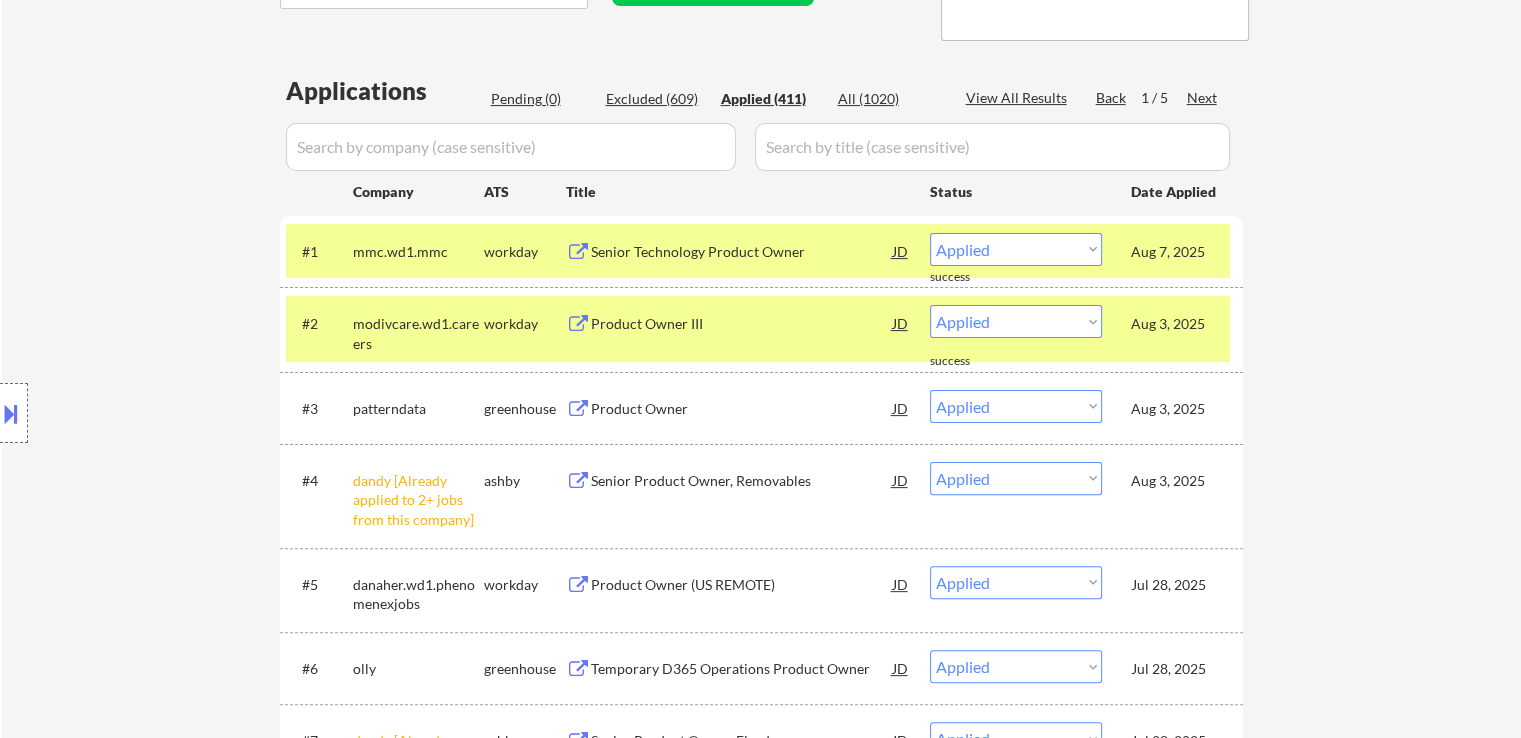 scroll, scrollTop: 500, scrollLeft: 0, axis: vertical 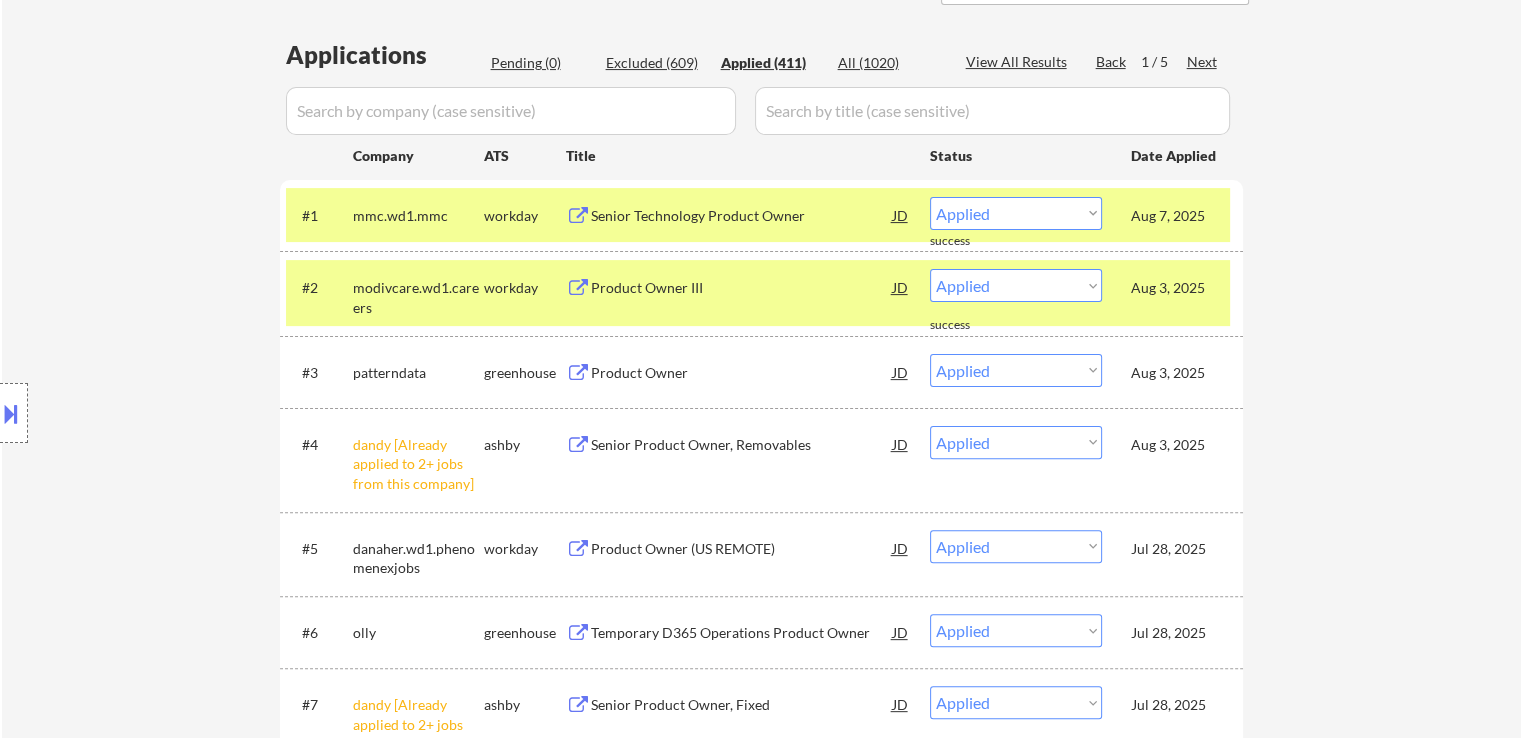 click on "← Return to /applysquad Mailslurp Inbox Job Search Builder [FIRST] [LAST] User Email:  [EMAIL] Application Email:  [EMAIL] Mailslurp Email:  [EMAIL] LinkedIn:   https://www.linkedin.com/in/[NAME]/
Phone:  ([PHONE]) Current Location:  [City], [State] Applies:  411 sent / 600 bought Internal Notes Just bought 200 more so now 600 total! 7/14 tf
Outreach about resume review - 7/15 AB Can work in country of residence?:  yes Squad Notes Minimum salary:  $85,000 Will need Visa to work in that country now/future?:   no Download Resume Add a Job Manually Ahsan ✔️ 592 Applications Pending (0) Excluded (609) Applied (411) All (1020) View All Results Back 1 / 5
Next Company ATS Title Status Date Applied #1 mmc.wd1.mmc workday Senior Technology Product Owner JD Choose an option... Pending Applied Excluded (Questions) Excluded (Expired) Excluded (Location) Excluded (Bad Match) Excluded (Blocklist) Excluded (Salary) Excluded (Other) success" at bounding box center [761, 4009] 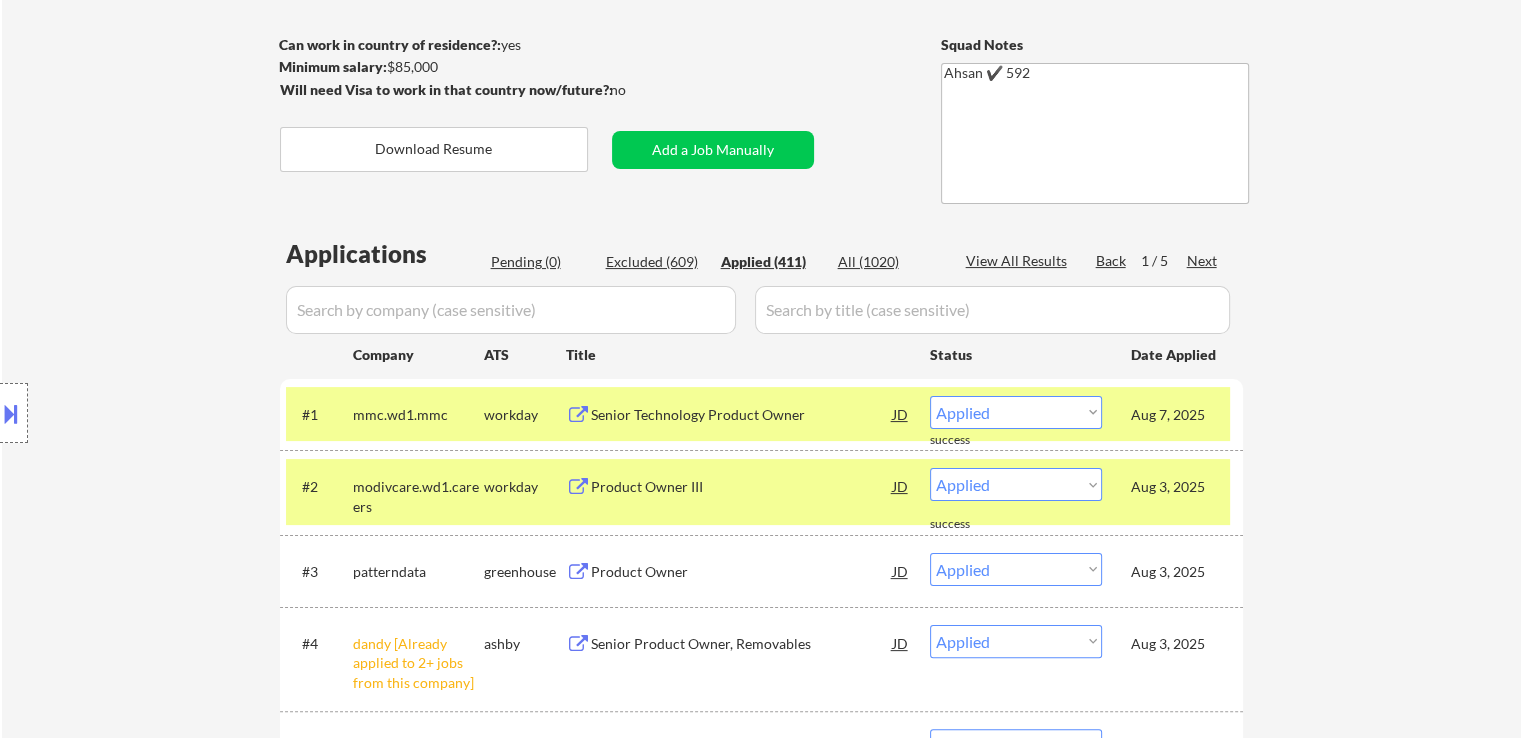 scroll, scrollTop: 400, scrollLeft: 0, axis: vertical 